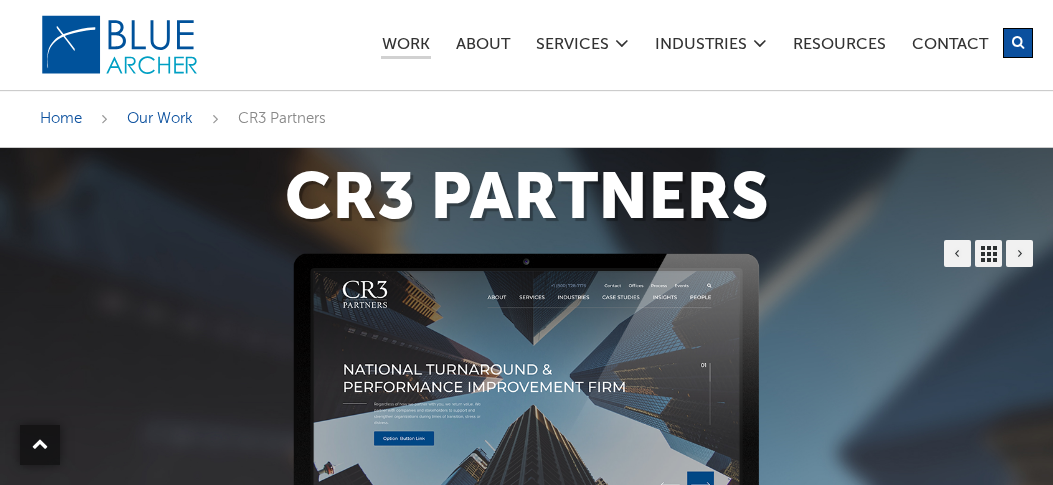 click on "Contact" at bounding box center (950, 38) 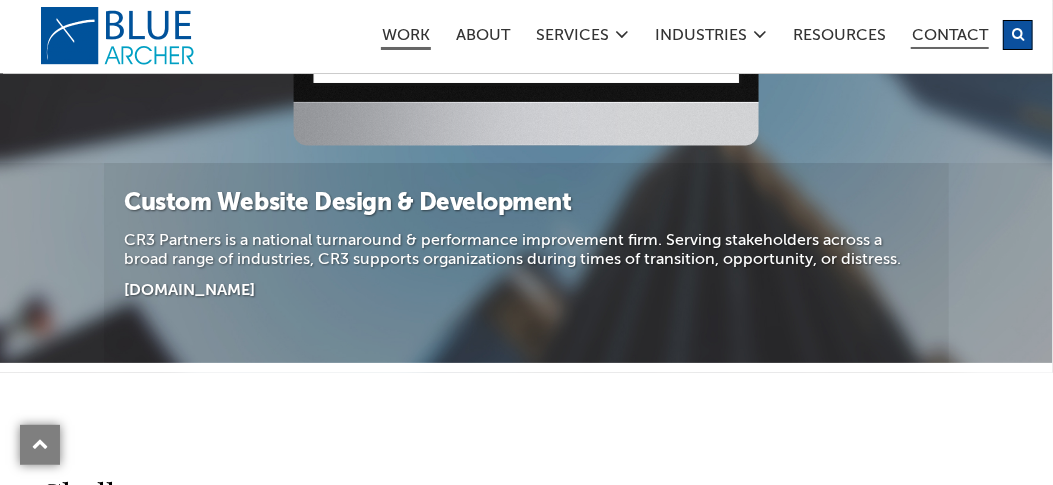scroll, scrollTop: 444, scrollLeft: 0, axis: vertical 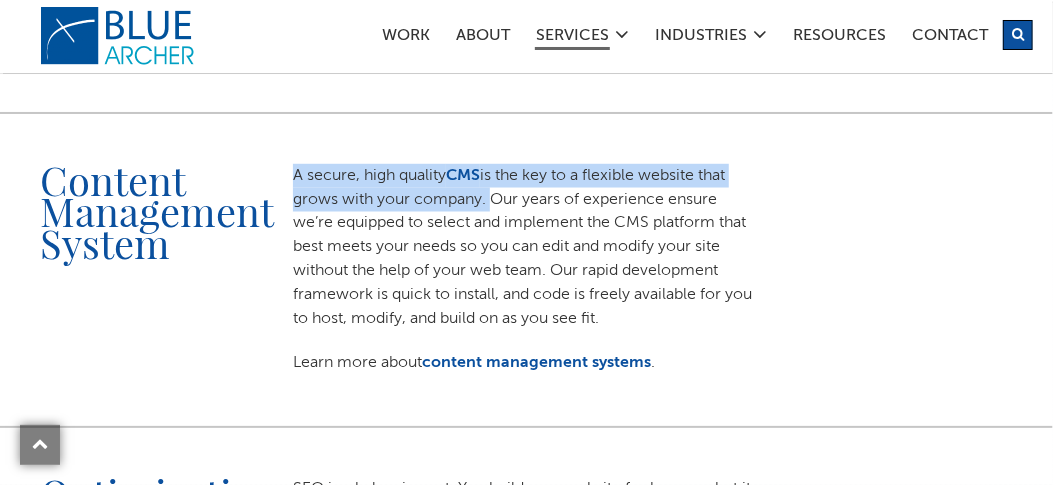 drag, startPoint x: 318, startPoint y: 175, endPoint x: 482, endPoint y: 195, distance: 165.21501 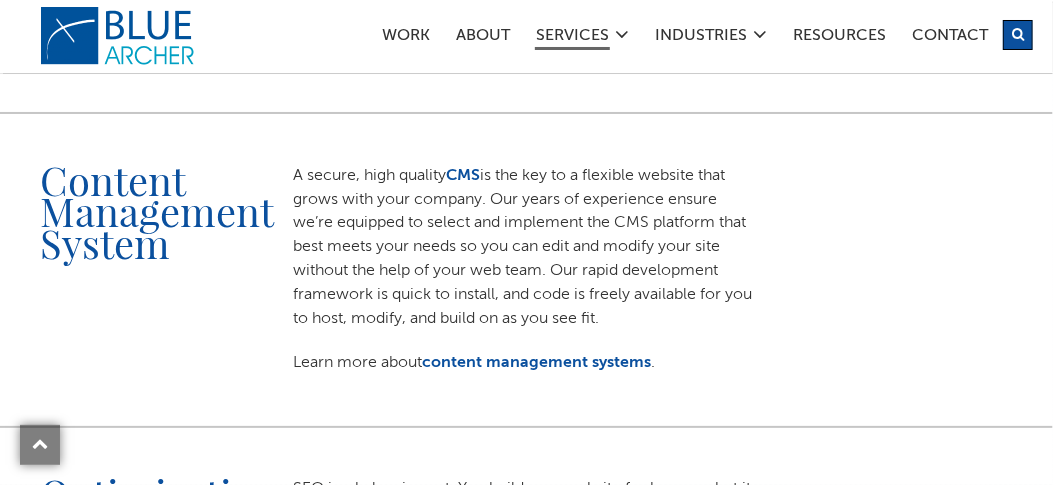 click on "A secure, high quality  CMS  is the key to a flexible website that grows with your company. Our years of experience ensure we’re equipped to select and implement the CMS platform that best meets your needs so you can edit and modify your site without the help of your web team. Our rapid development framework is quick to install, and code is freely available for you to host, modify, and build on as you see fit." at bounding box center [526, 248] 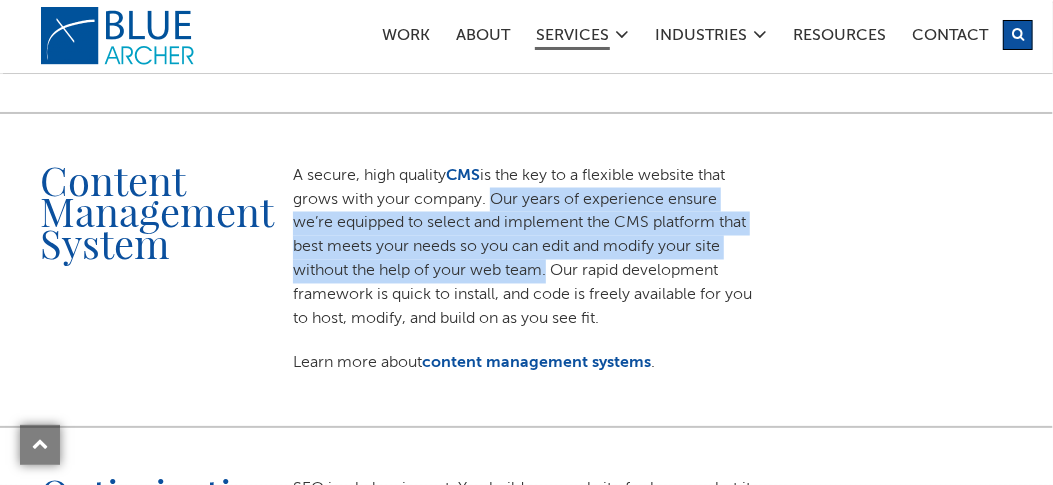 drag, startPoint x: 484, startPoint y: 198, endPoint x: 483, endPoint y: 265, distance: 67.00746 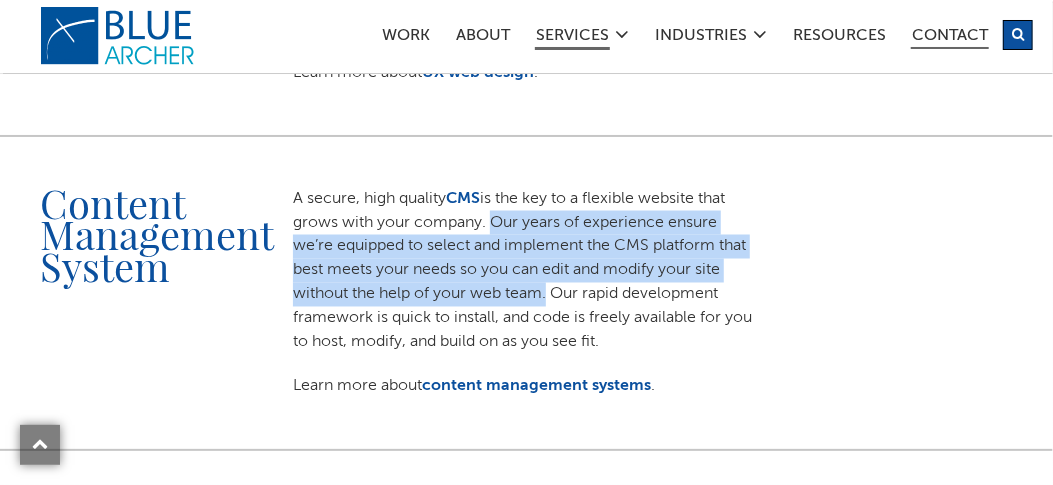 scroll, scrollTop: 1288, scrollLeft: 0, axis: vertical 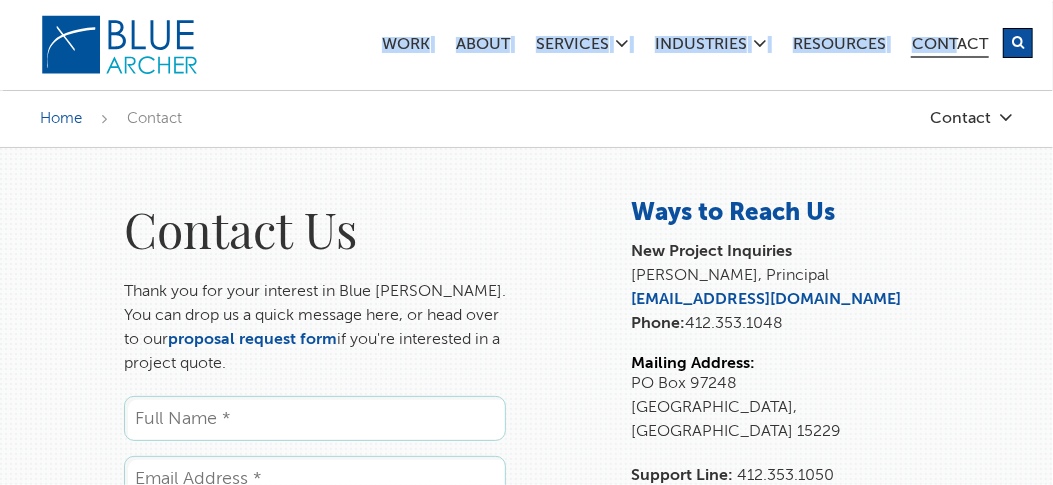 click on "Work
ABOUT
SERVICES
Digital Strategy
Marketing
Web Design & Development
Custom Software Applications
Industries
Non-Profit
Manufacturing
Professional Services
Legal
Small Business
Resources
Contact
Search" at bounding box center [653, 44] 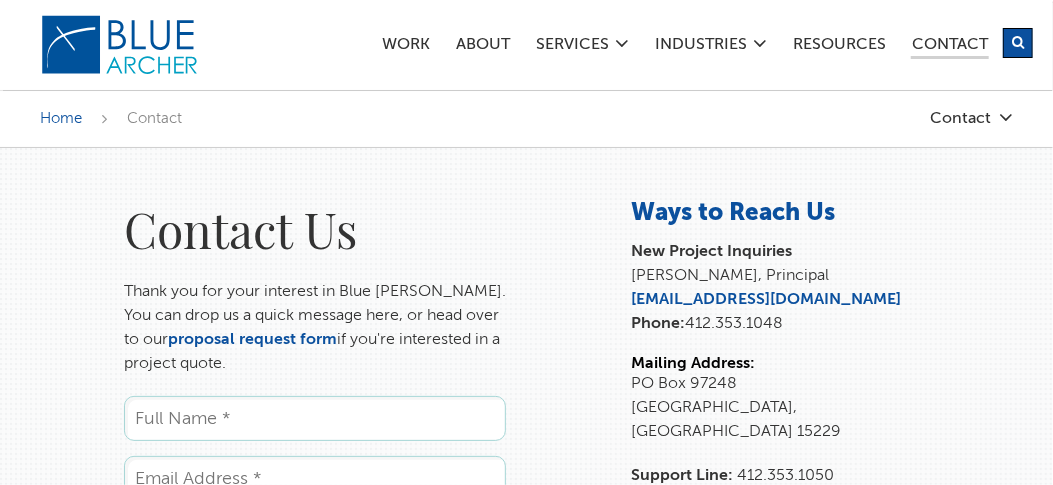 click on "Contact Us
Thank you for your interest in Blue Archer. You can drop us a quick message here, or head over to our  proposal request form  if you're interested in a project quote.
Name *
Email *
Phone *
Website URL
Comments
Source_Page__c
contact
Email
This field is for validation purposes and should be left unchanged.
Submit
Contact
Ways to Reach Us
New Project Inquiries
Robert Faletti, Principal
rfaletti@bluearcher.com
Phone:  412.353.1048
Mailing Address:
PO Box 97248
Pittsburgh, PA 15229
Support Line:   412.353.1050
Fax:  412.291.1271
Email:   info@bluearcher.com" at bounding box center [526, 528] 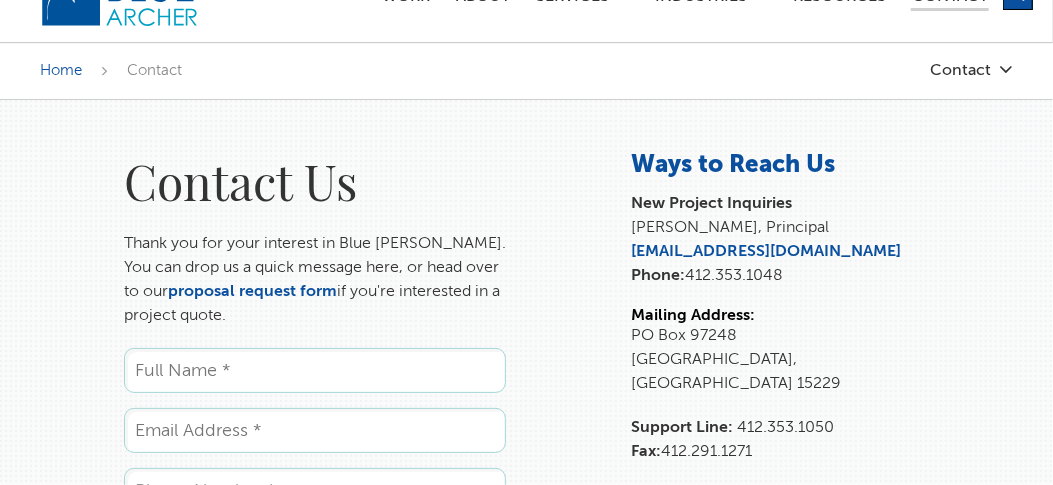 scroll, scrollTop: 77, scrollLeft: 0, axis: vertical 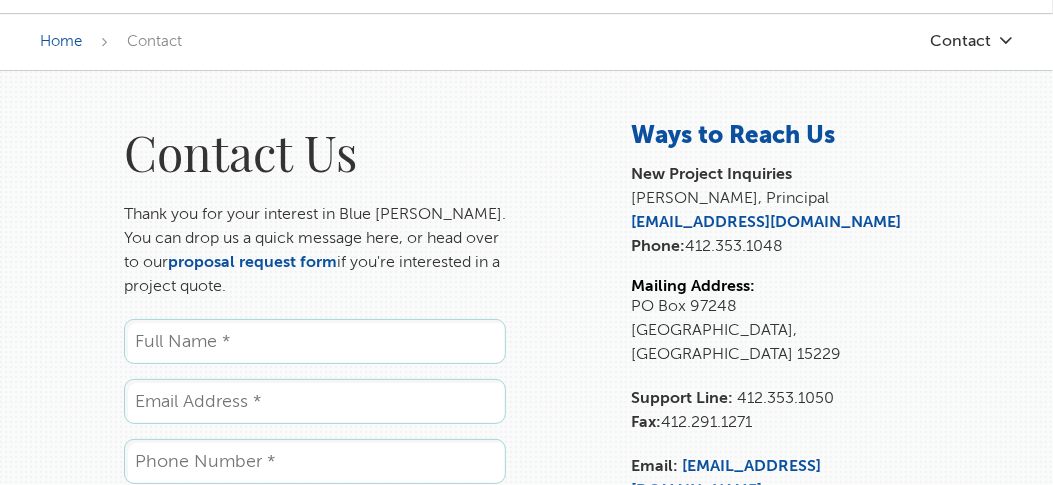 drag, startPoint x: 601, startPoint y: 93, endPoint x: 614, endPoint y: 110, distance: 21.400934 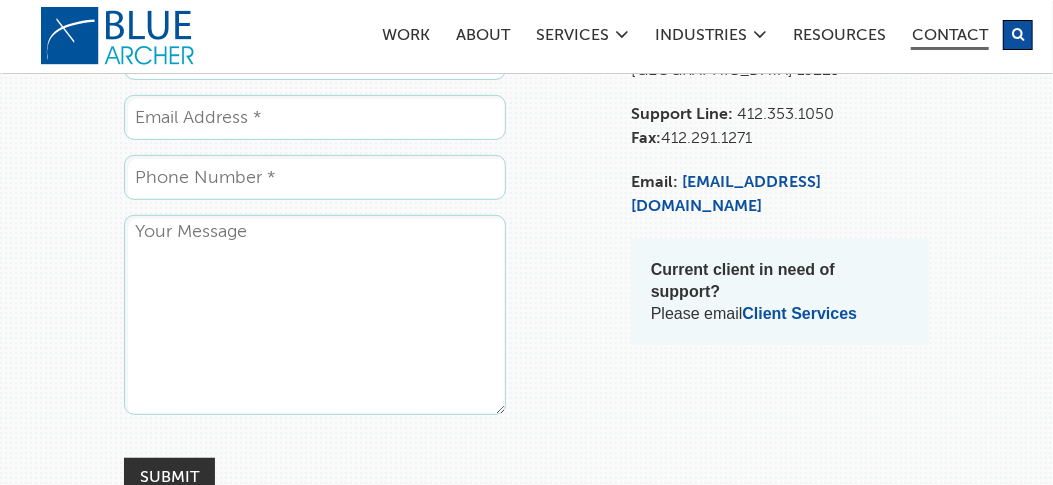 scroll, scrollTop: 0, scrollLeft: 0, axis: both 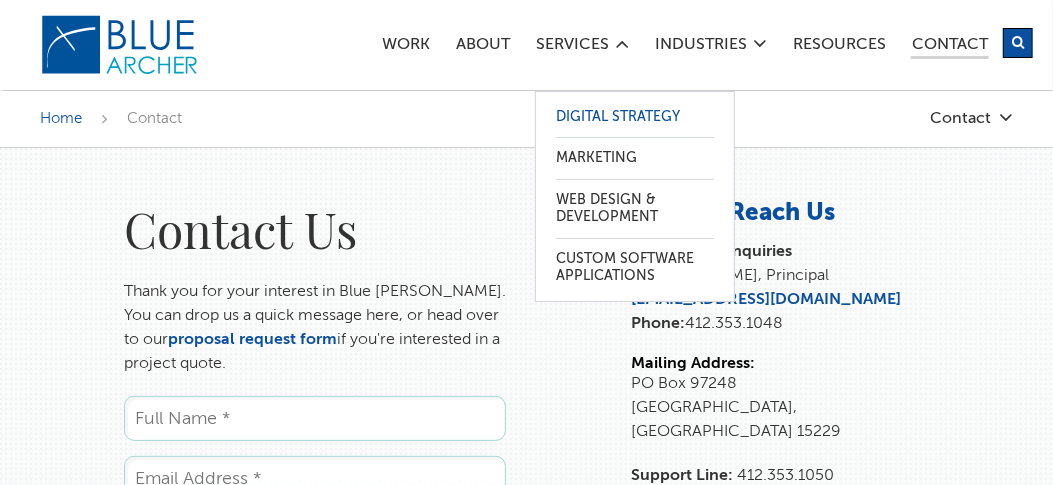 drag, startPoint x: 583, startPoint y: 113, endPoint x: 555, endPoint y: 128, distance: 31.764761 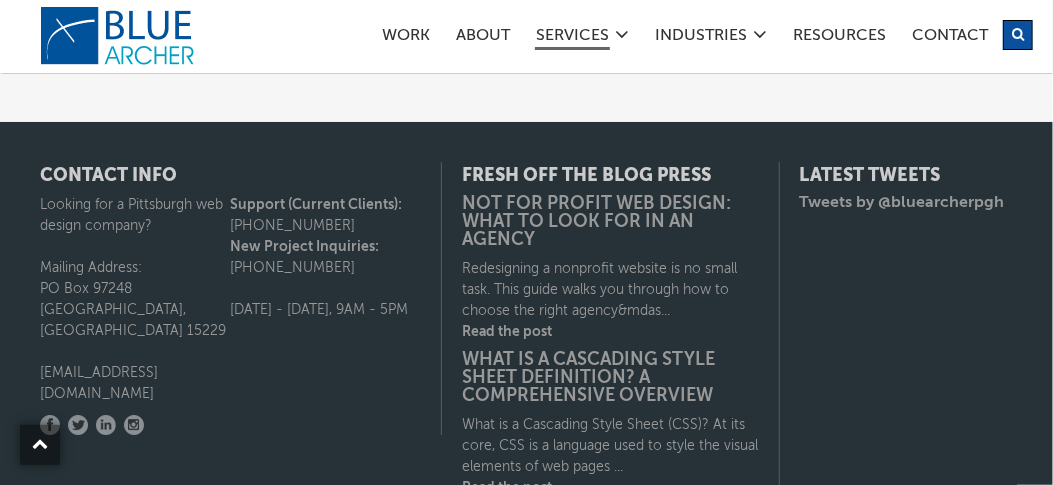 scroll, scrollTop: 2854, scrollLeft: 0, axis: vertical 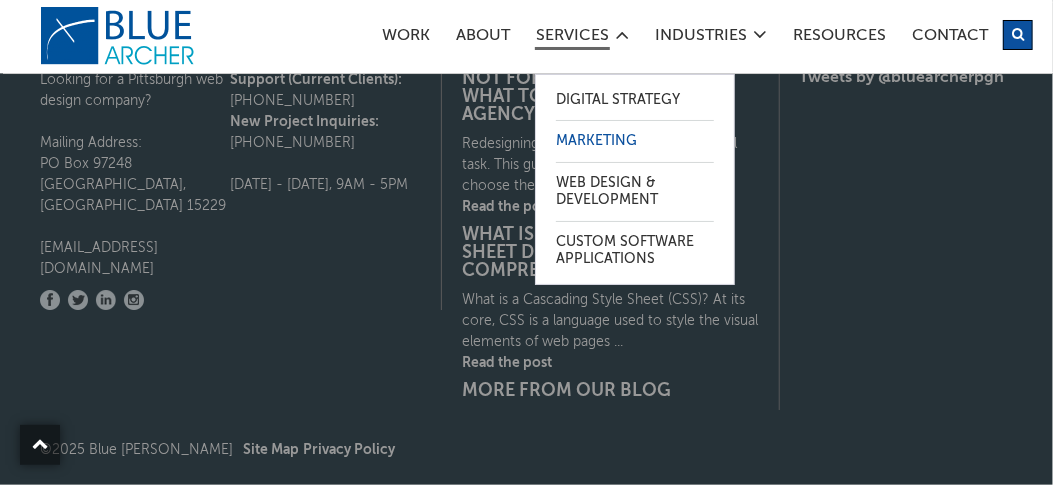 click on "Marketing" at bounding box center [635, 141] 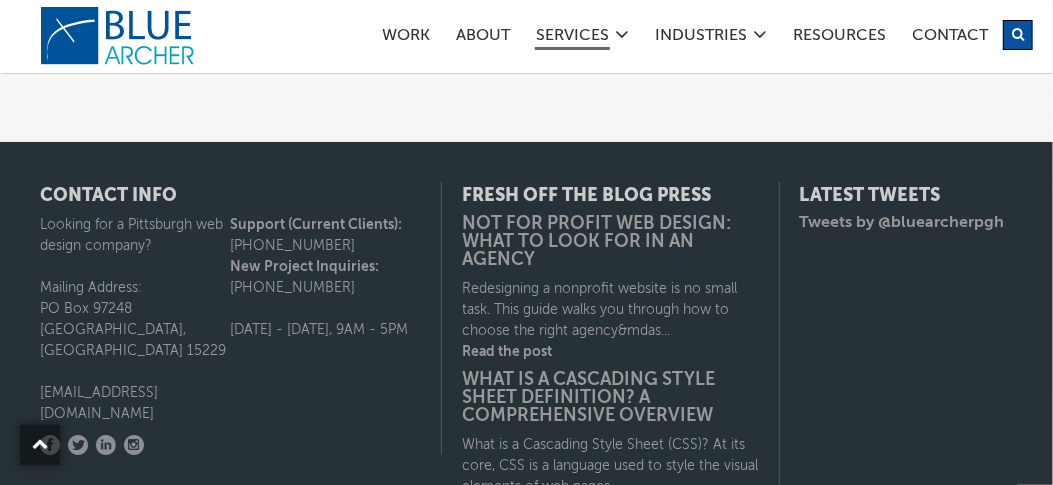 scroll, scrollTop: 2780, scrollLeft: 0, axis: vertical 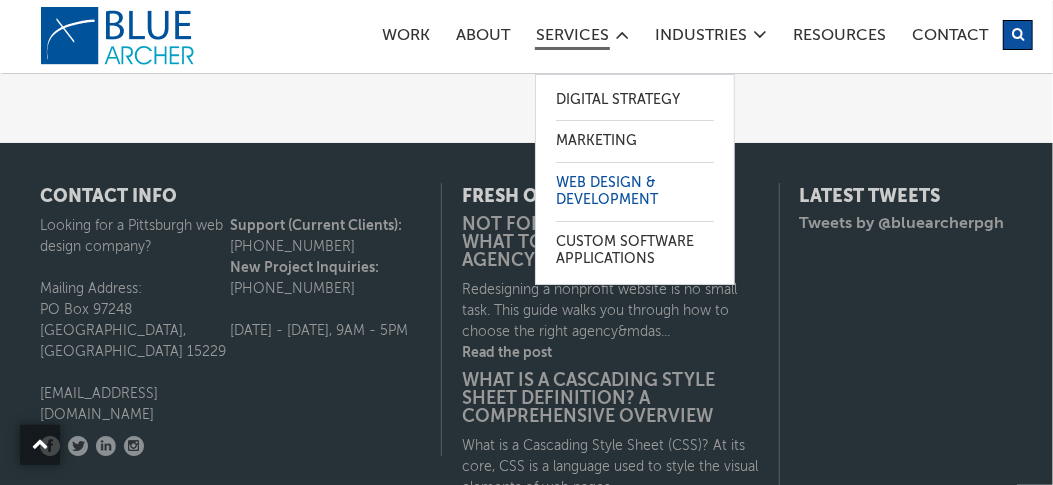 click on "Web Design & Development" at bounding box center (635, 192) 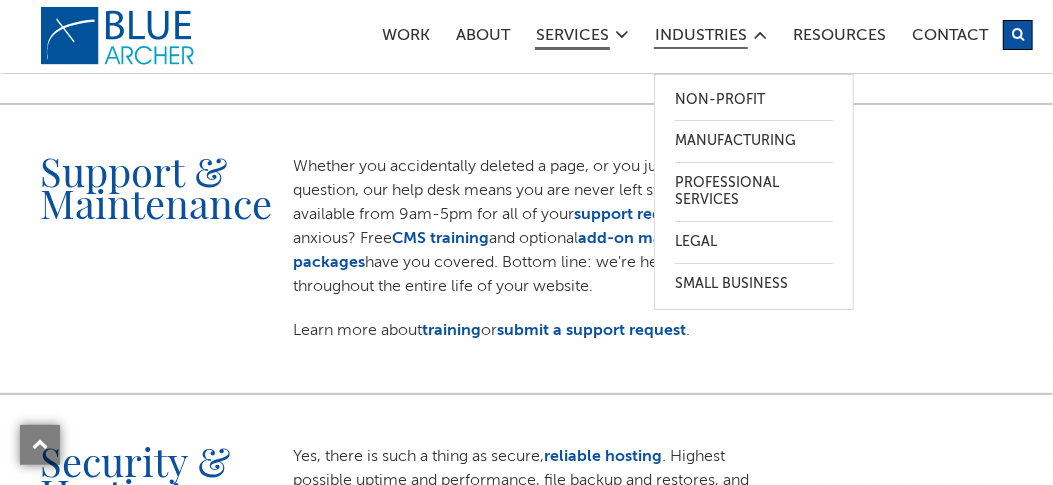 scroll, scrollTop: 2264, scrollLeft: 0, axis: vertical 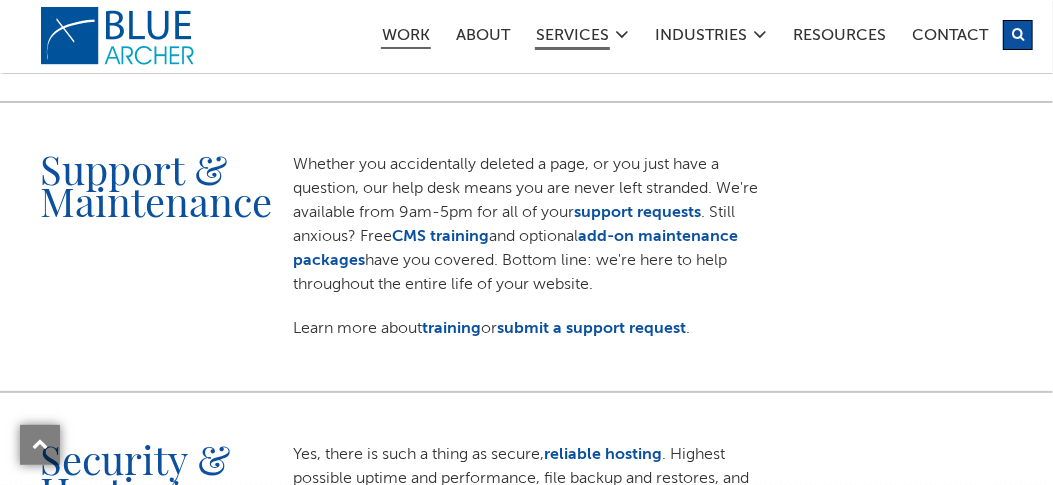 click on "Work" at bounding box center [406, 38] 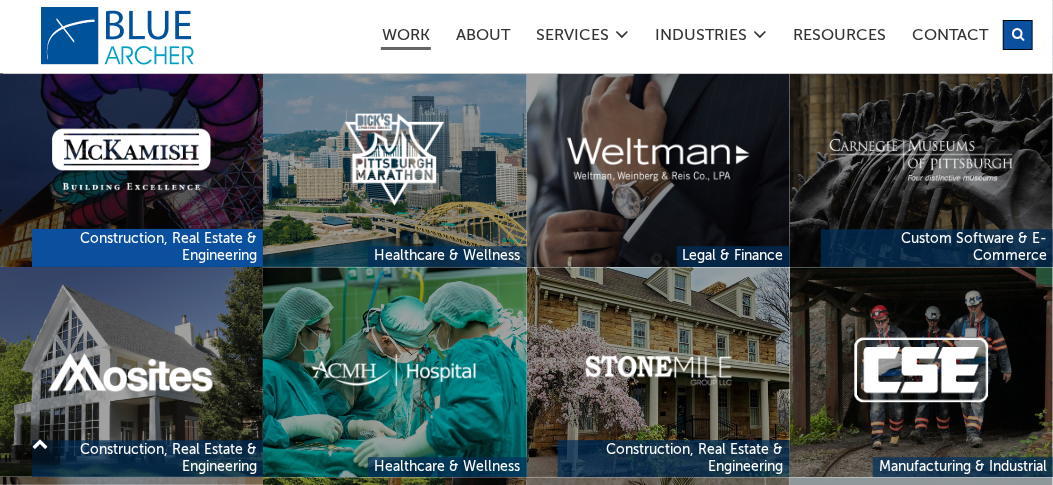 scroll, scrollTop: 2270, scrollLeft: 0, axis: vertical 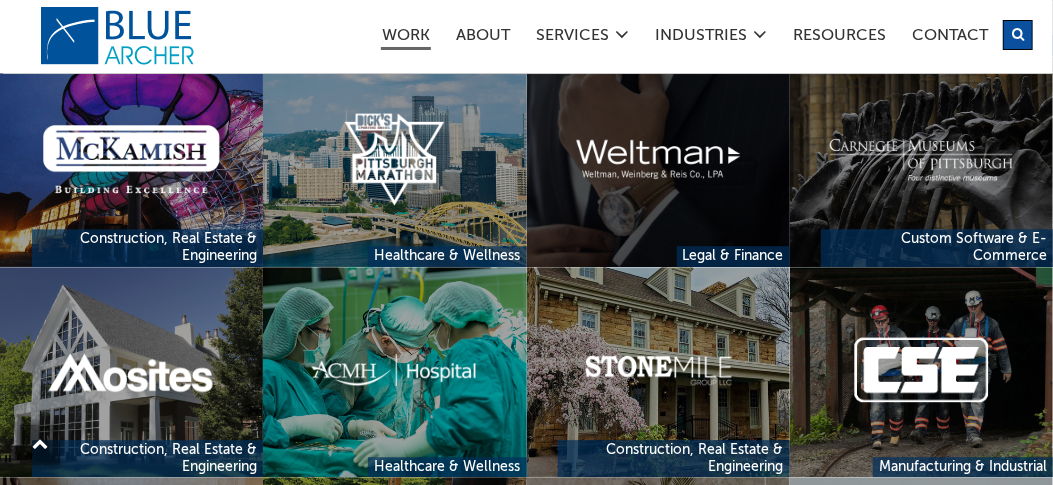 click at bounding box center [658, 161] 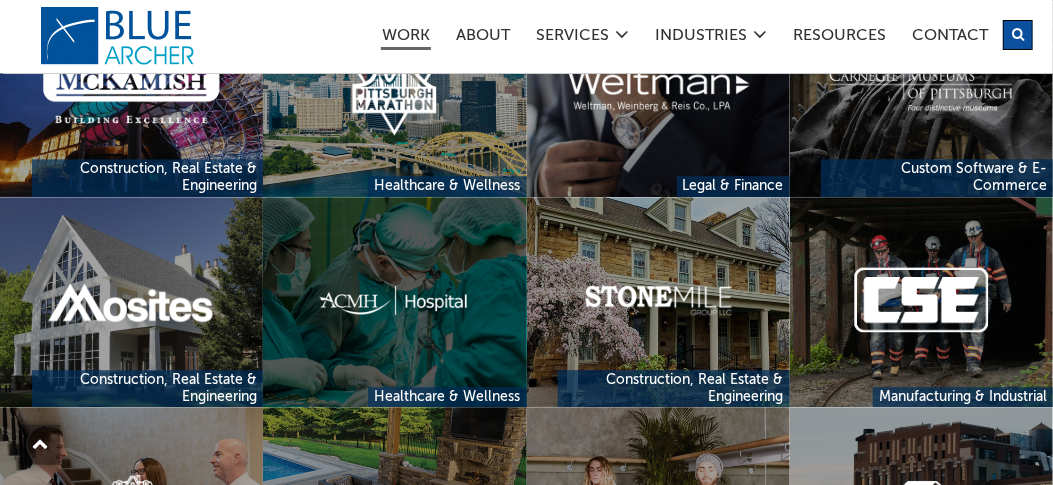 scroll, scrollTop: 2342, scrollLeft: 0, axis: vertical 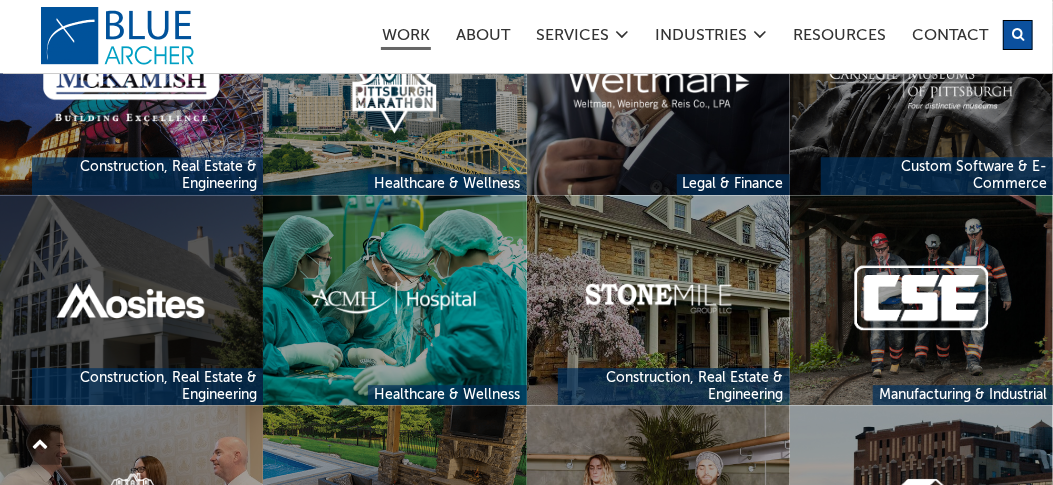 click at bounding box center [131, 300] 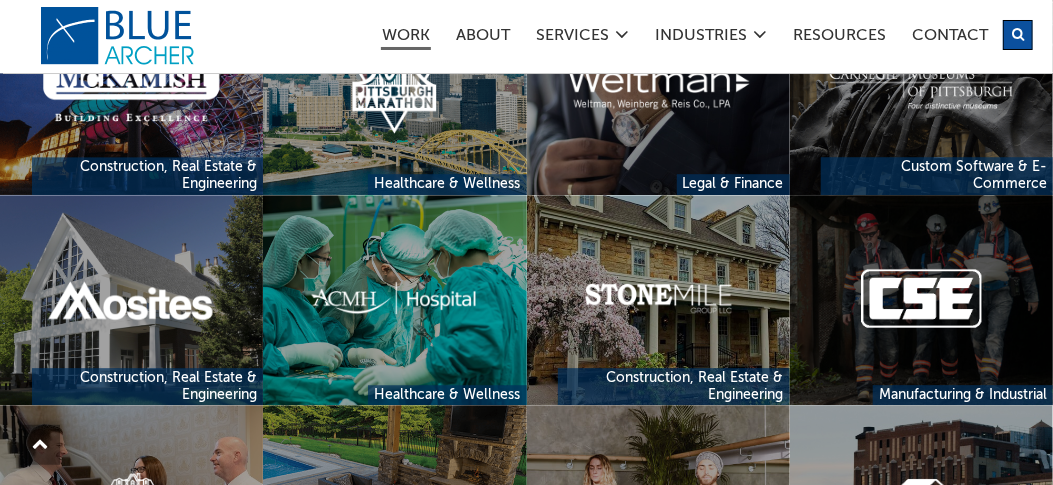 drag, startPoint x: 950, startPoint y: 315, endPoint x: 915, endPoint y: 314, distance: 35.014282 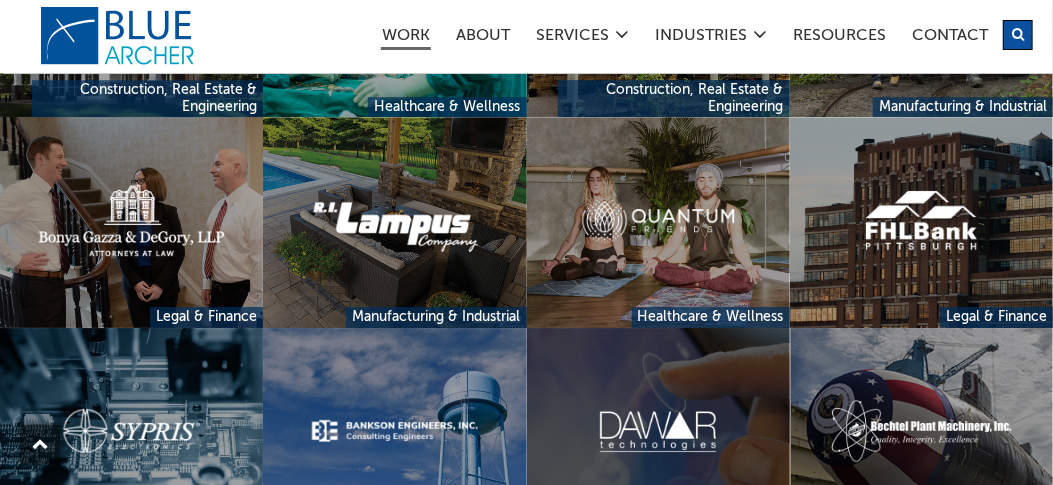 scroll, scrollTop: 2641, scrollLeft: 0, axis: vertical 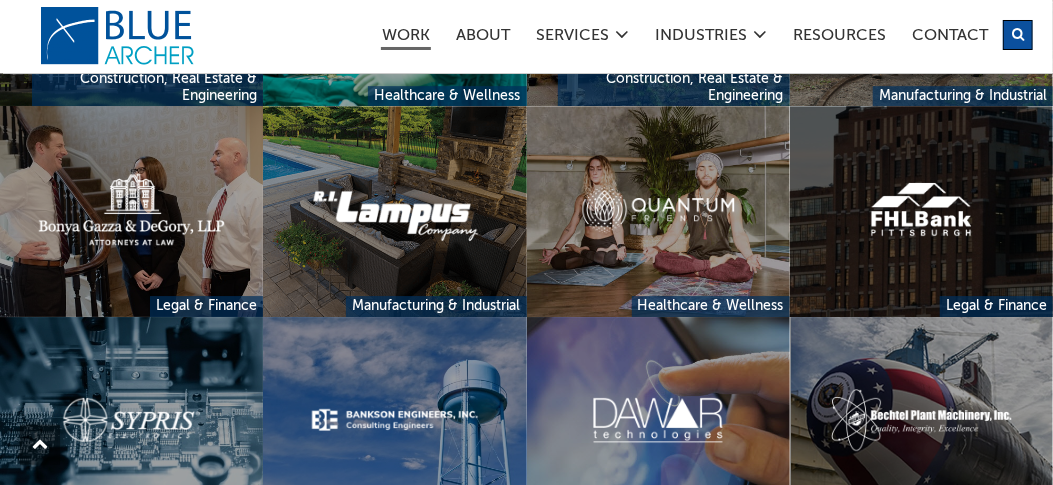 click at bounding box center [921, 211] 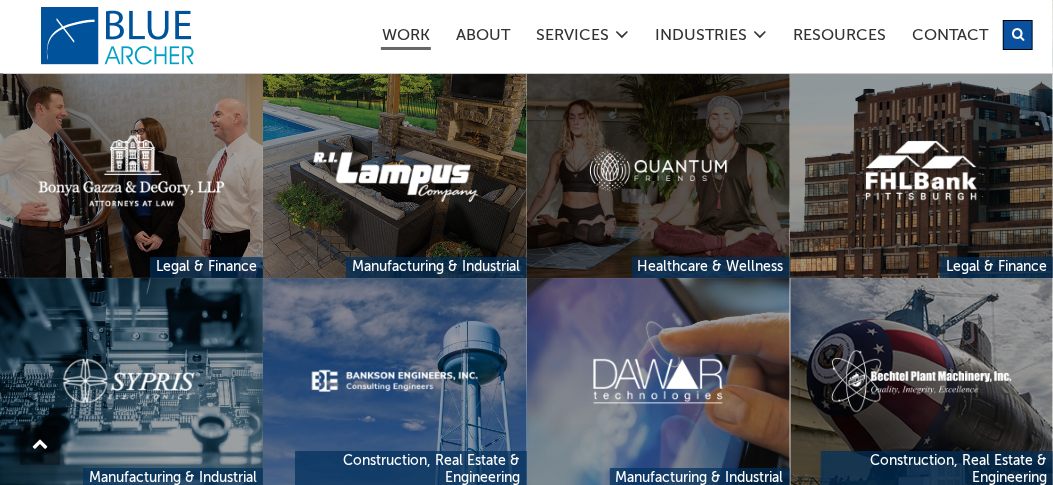 scroll, scrollTop: 2698, scrollLeft: 0, axis: vertical 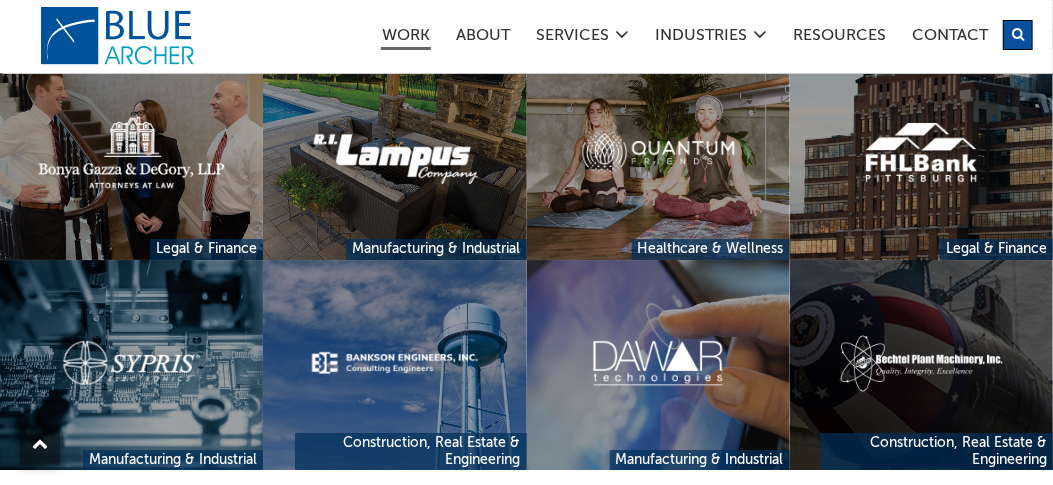 click at bounding box center [921, 365] 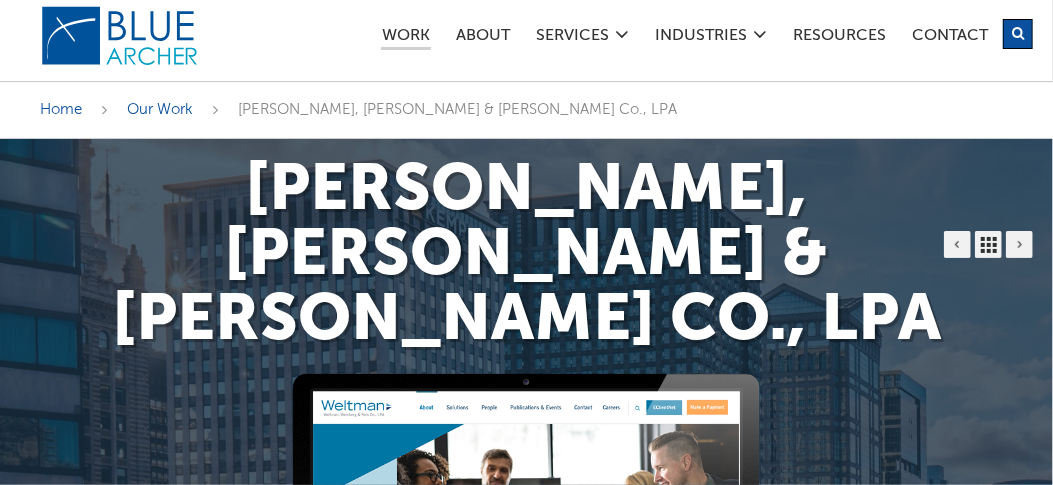 scroll, scrollTop: 11, scrollLeft: 0, axis: vertical 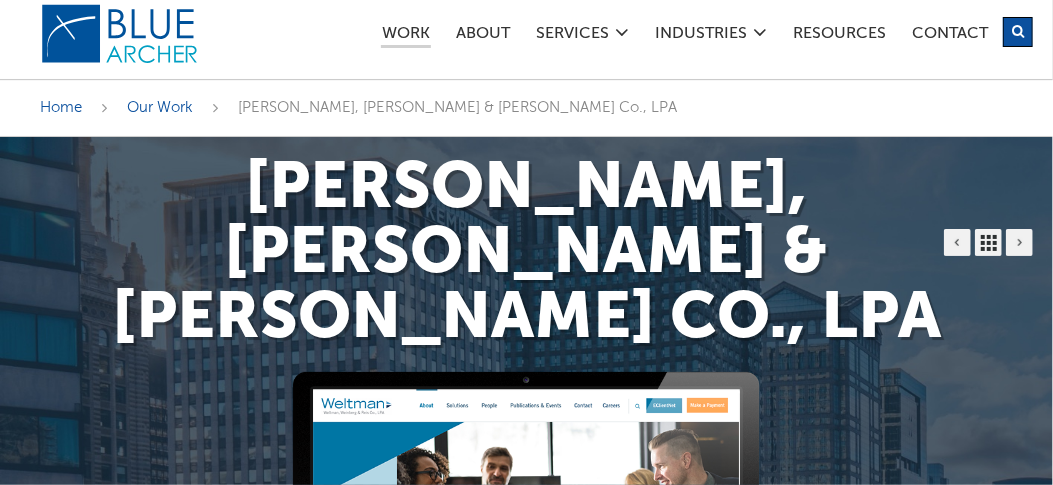 click on "Work
ABOUT
SERVICES
Digital Strategy
Marketing
Web Design & Development
Custom Software Applications
Industries
Non-Profit
Manufacturing
Professional Services
Legal
Small Business
Resources
Contact
Search" at bounding box center [653, 33] 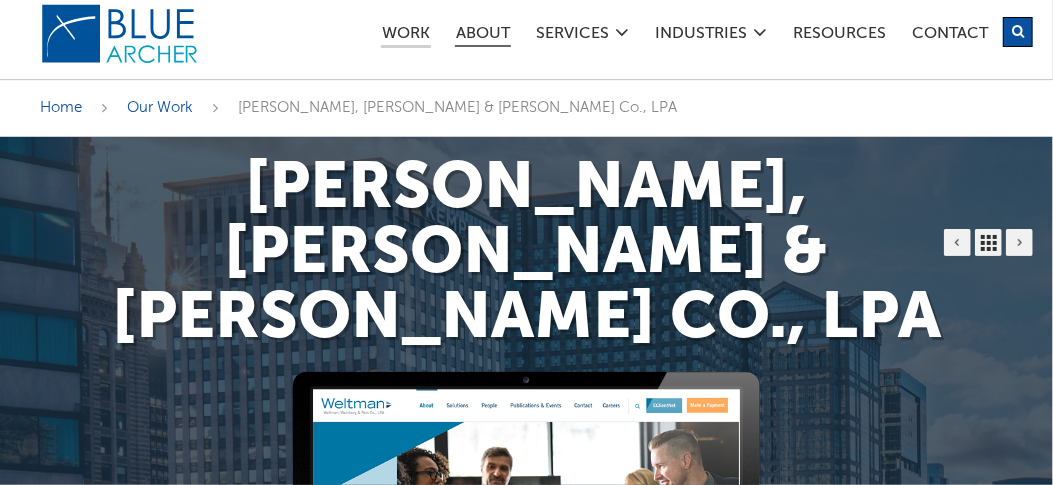 click on "ABOUT" at bounding box center [483, 36] 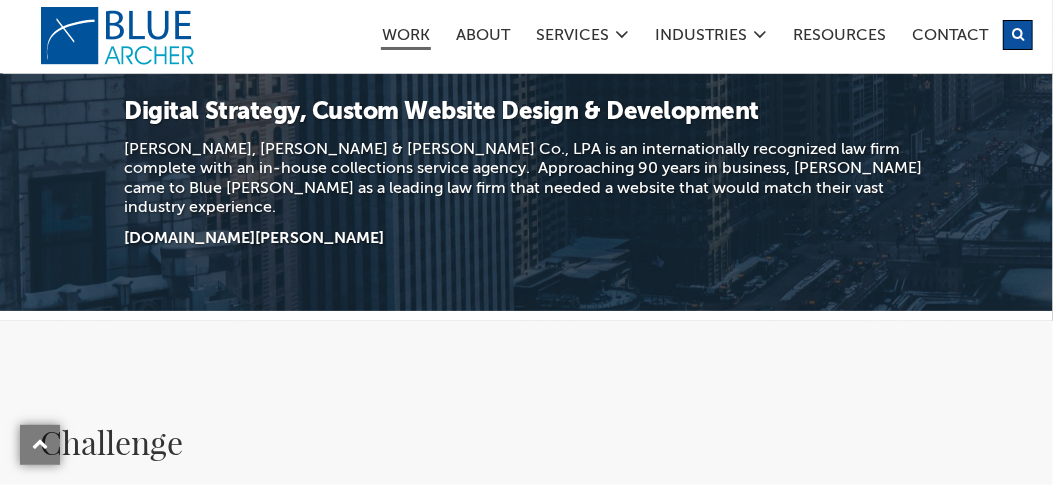 scroll, scrollTop: 660, scrollLeft: 0, axis: vertical 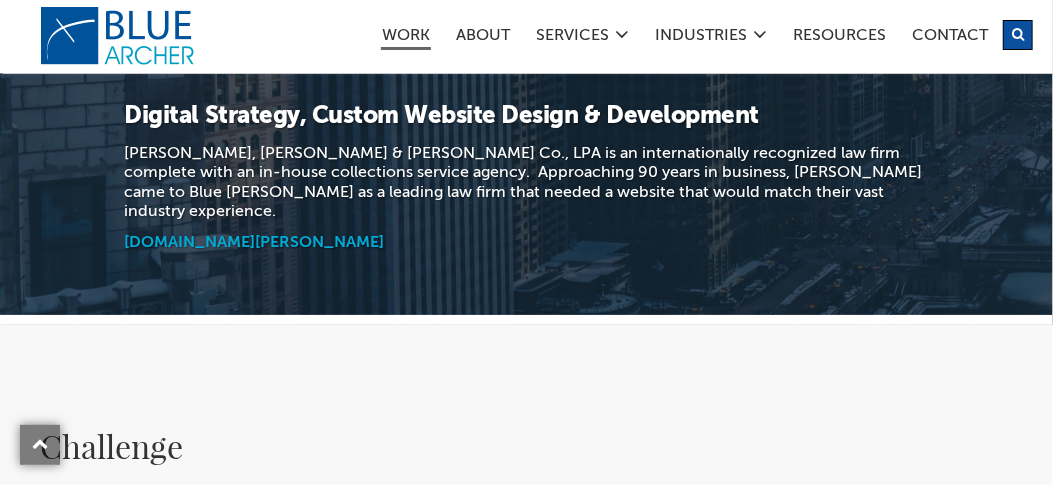 click on "www.weltman.com" at bounding box center [254, 243] 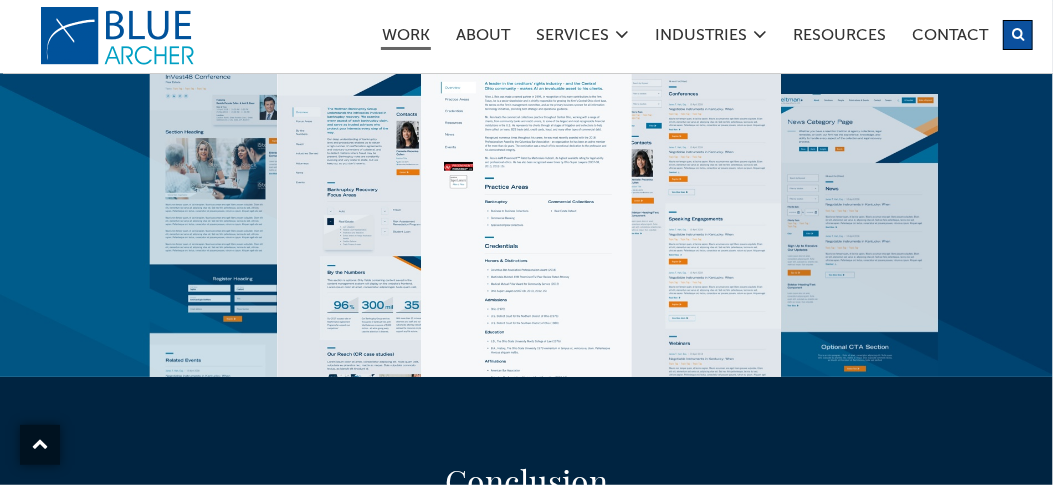 scroll, scrollTop: 5201, scrollLeft: 0, axis: vertical 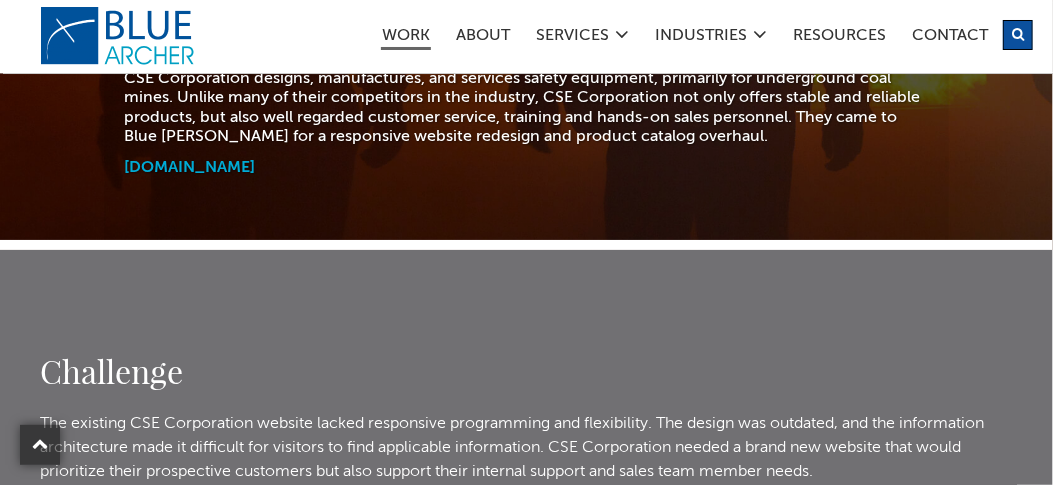 click on "www.csecorporation.com" at bounding box center (189, 168) 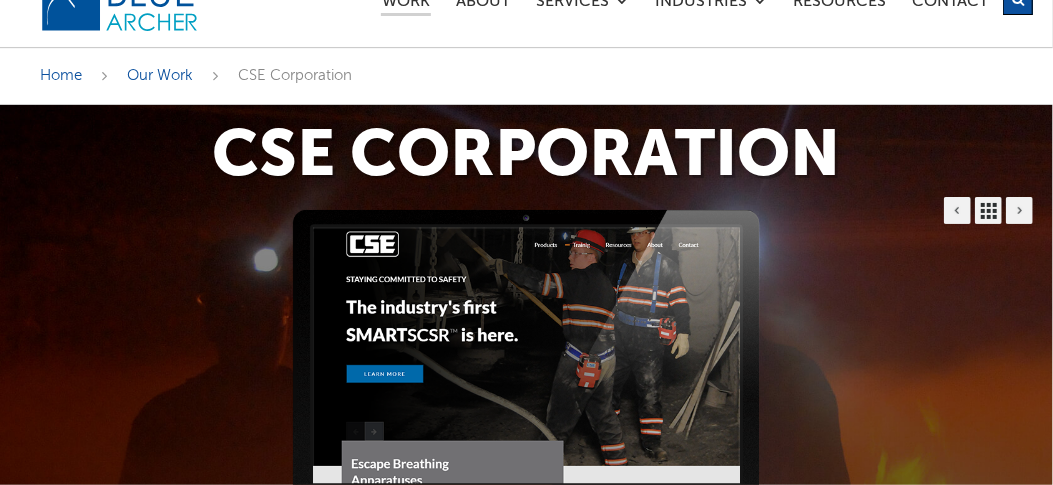 scroll, scrollTop: 0, scrollLeft: 0, axis: both 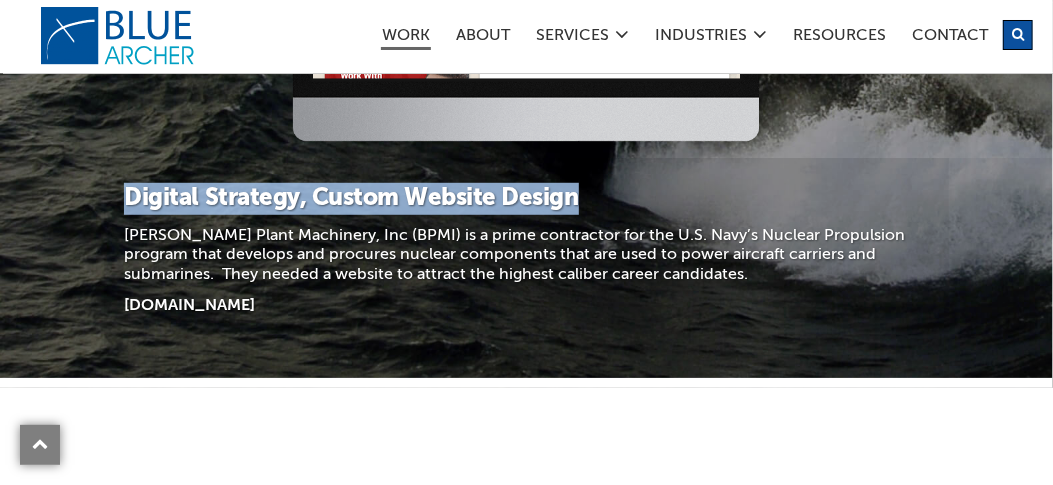 drag, startPoint x: 131, startPoint y: 198, endPoint x: 654, endPoint y: 201, distance: 523.0086 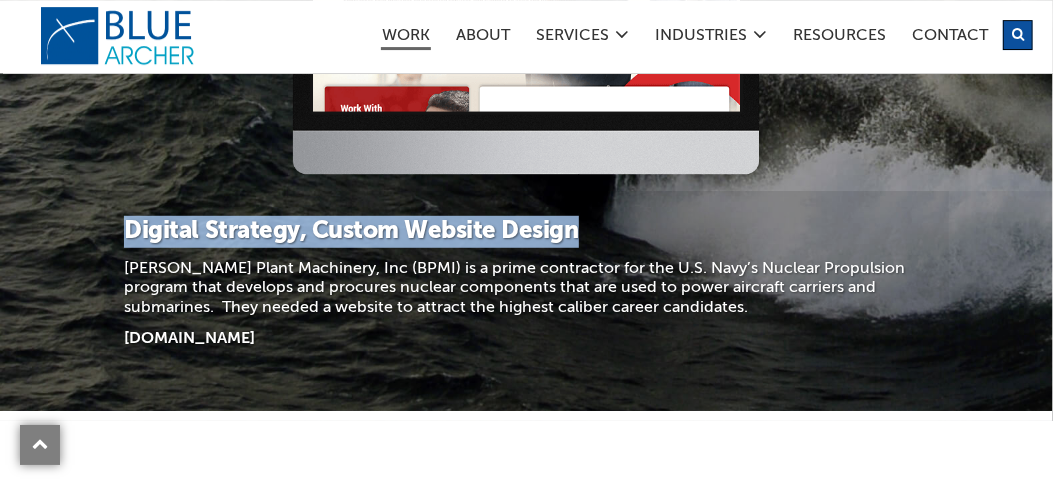 scroll, scrollTop: 480, scrollLeft: 0, axis: vertical 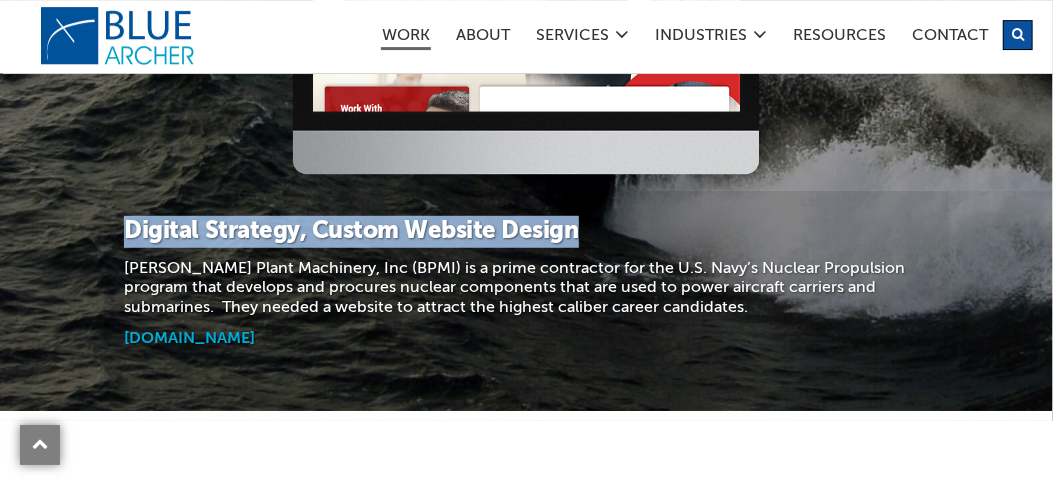 click on "www.bpmionline.com" at bounding box center (189, 339) 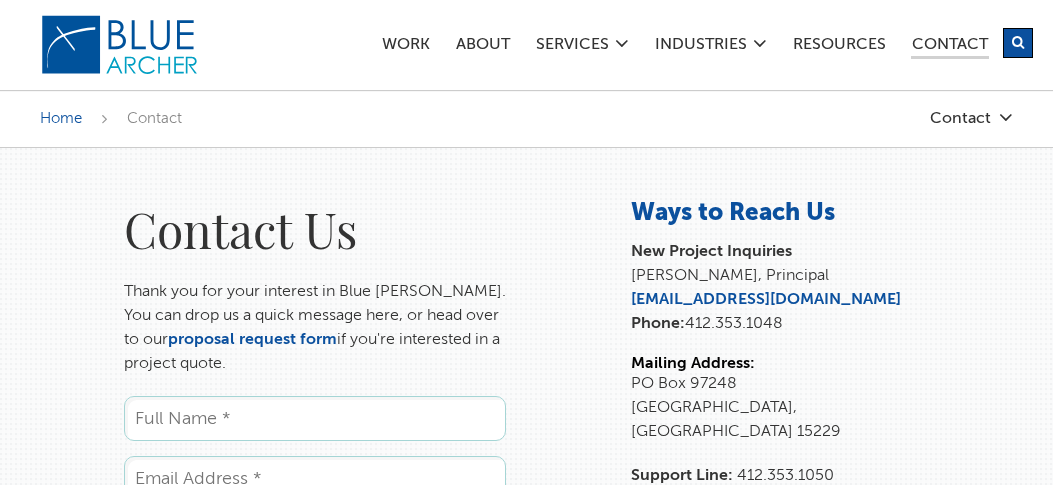 scroll, scrollTop: 85, scrollLeft: 0, axis: vertical 